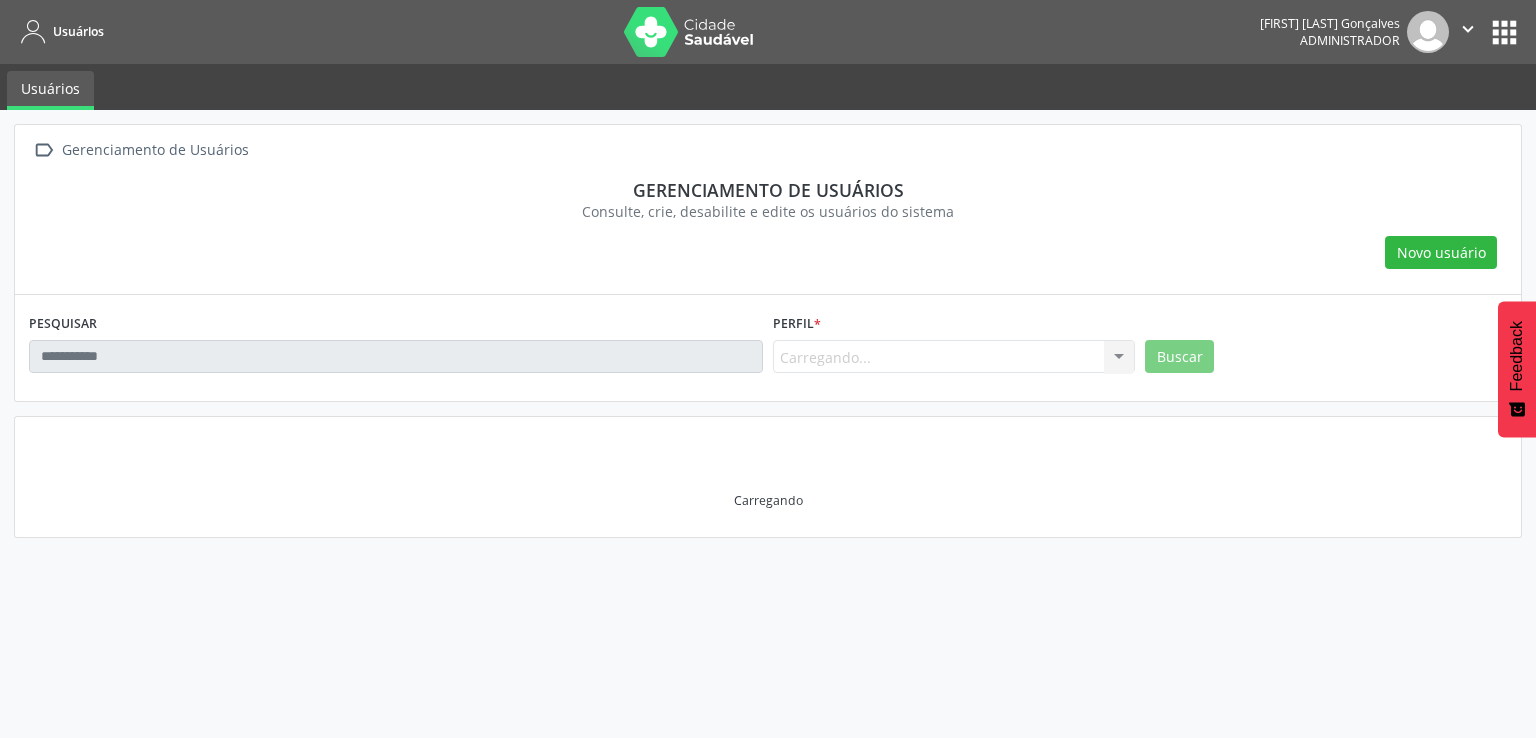 scroll, scrollTop: 0, scrollLeft: 0, axis: both 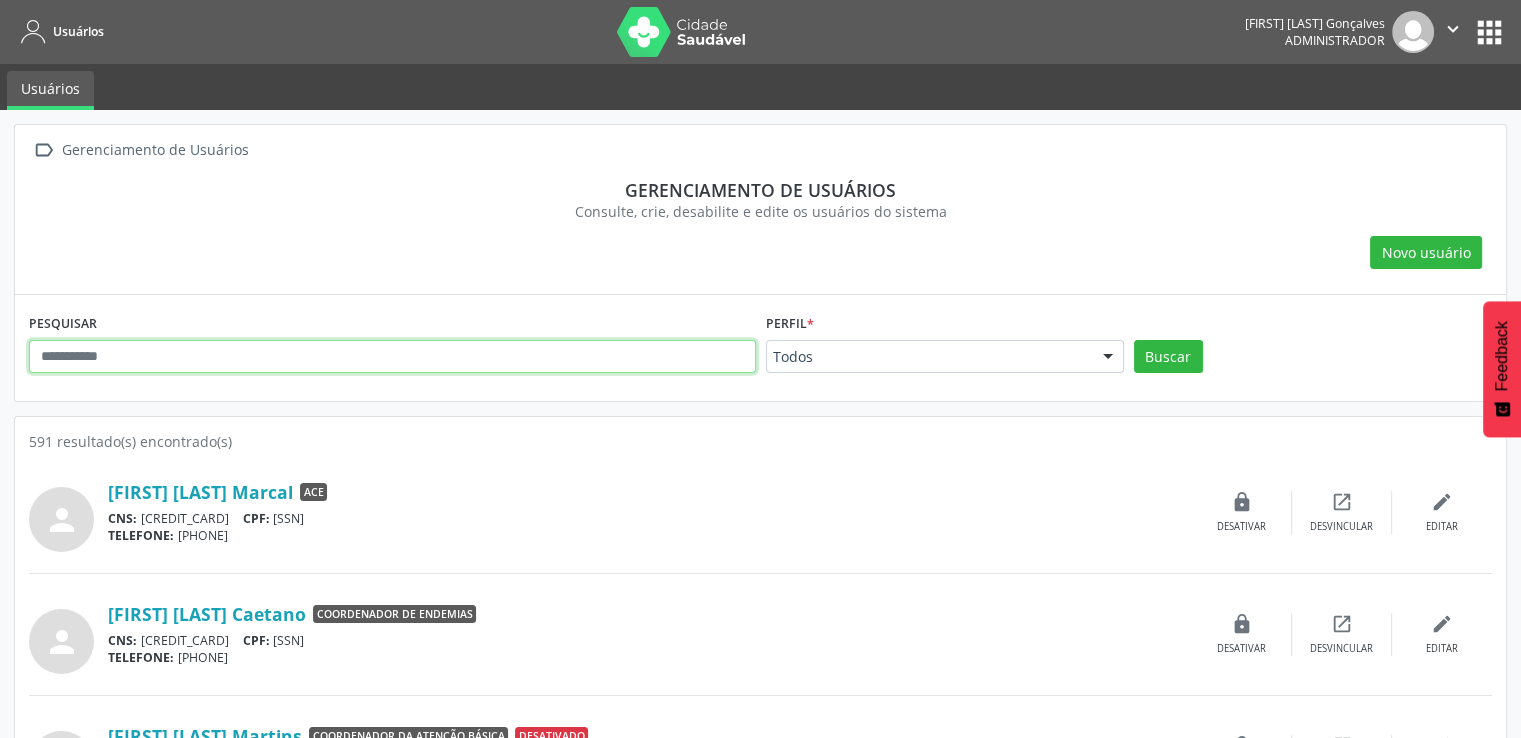 click at bounding box center (392, 357) 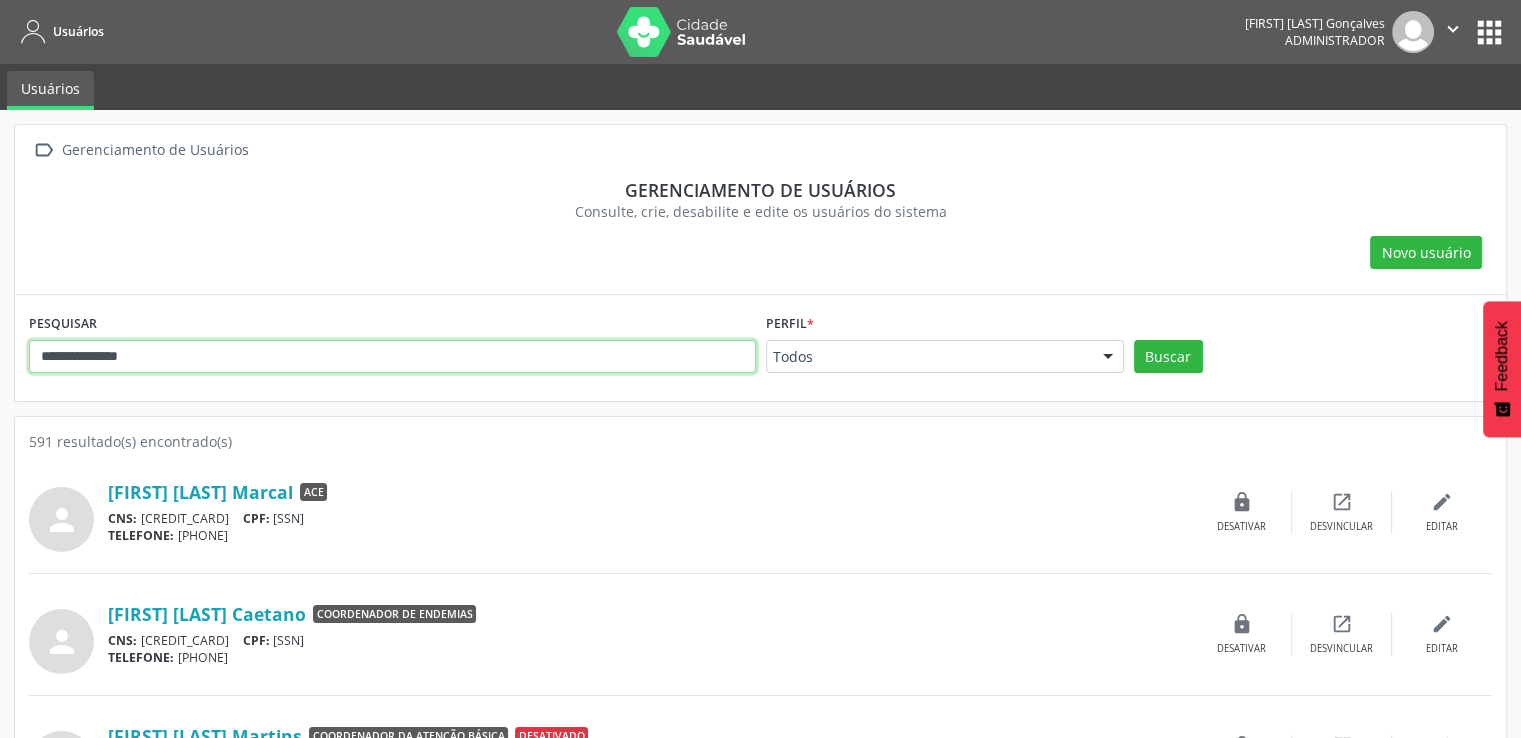 type on "**********" 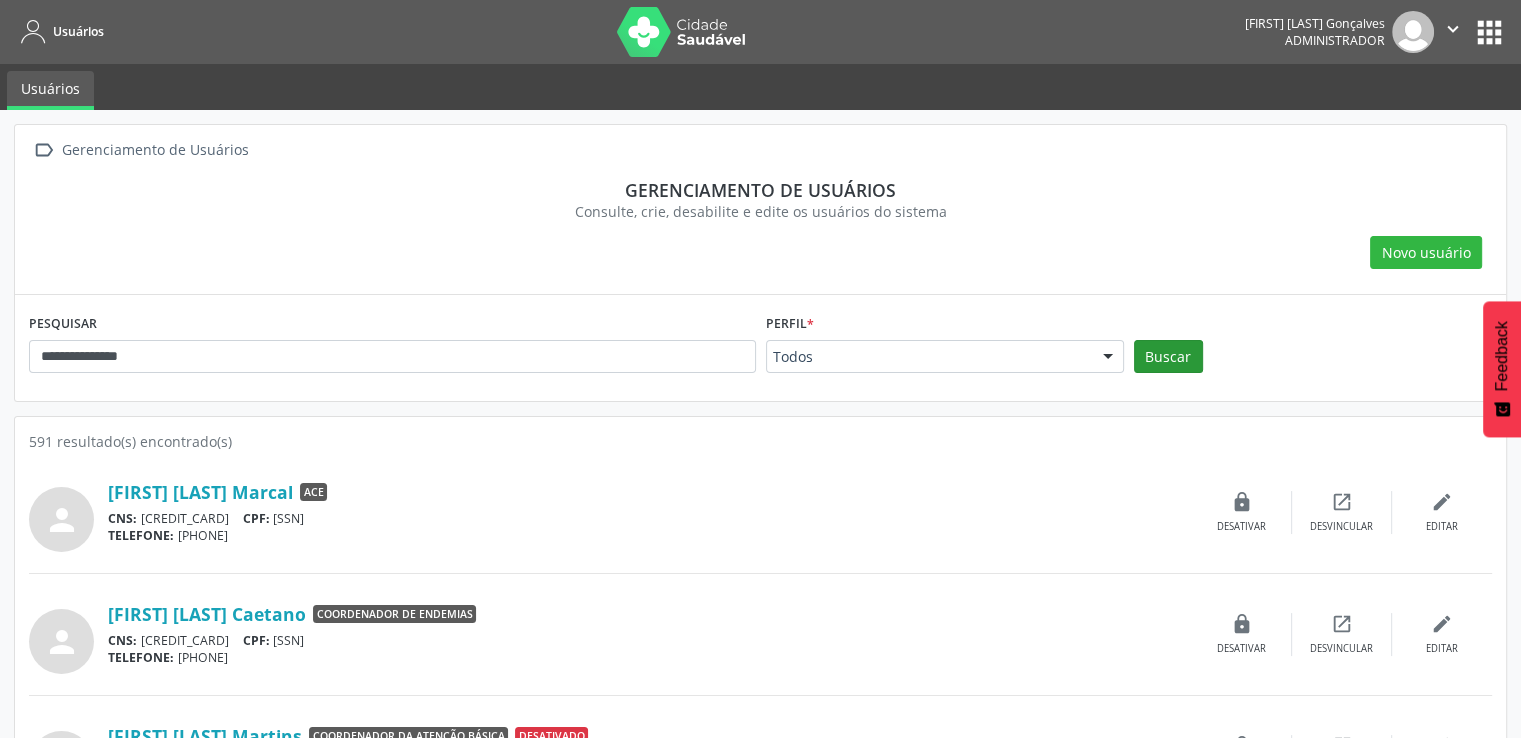 drag, startPoint x: 1217, startPoint y: 349, endPoint x: 1186, endPoint y: 351, distance: 31.06445 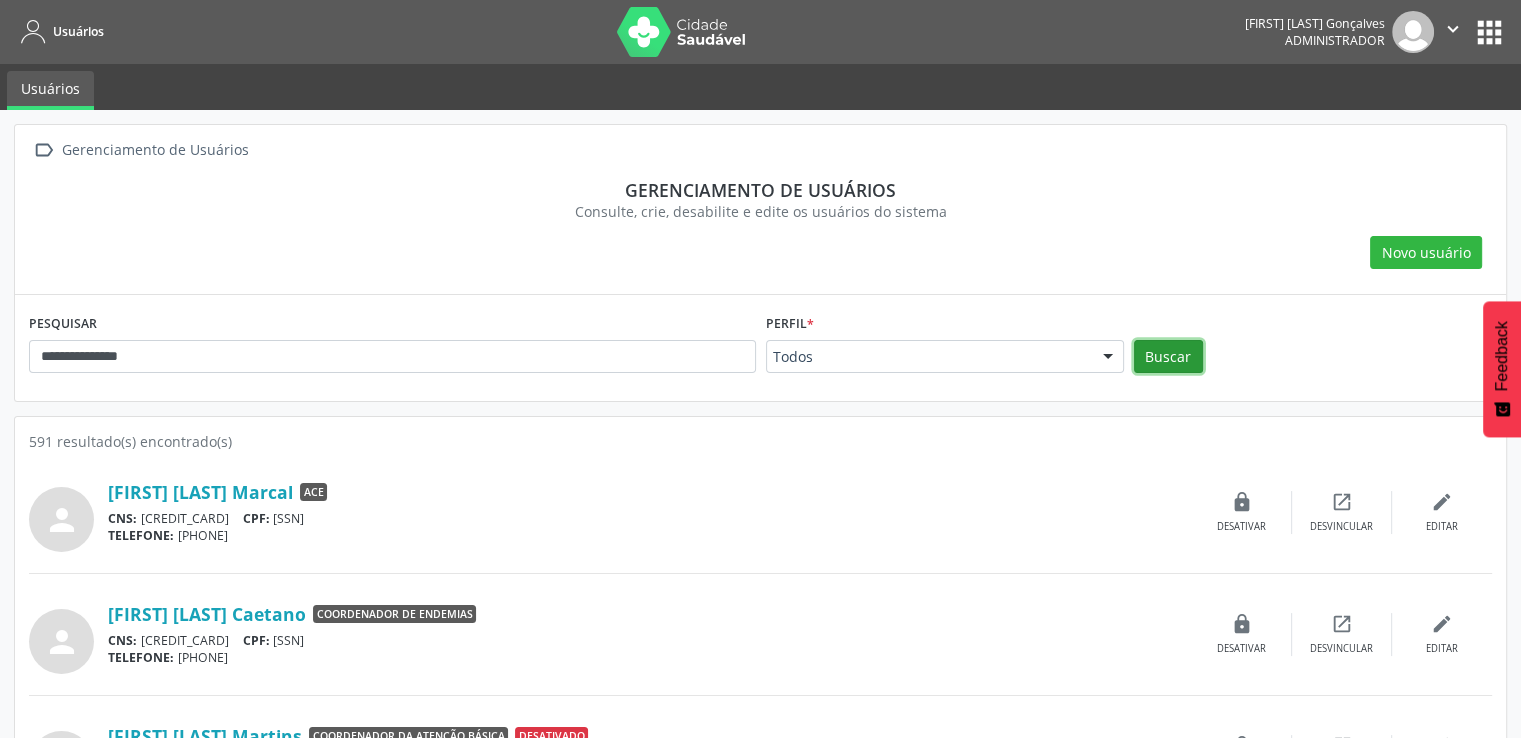 click on "Buscar" at bounding box center (1168, 357) 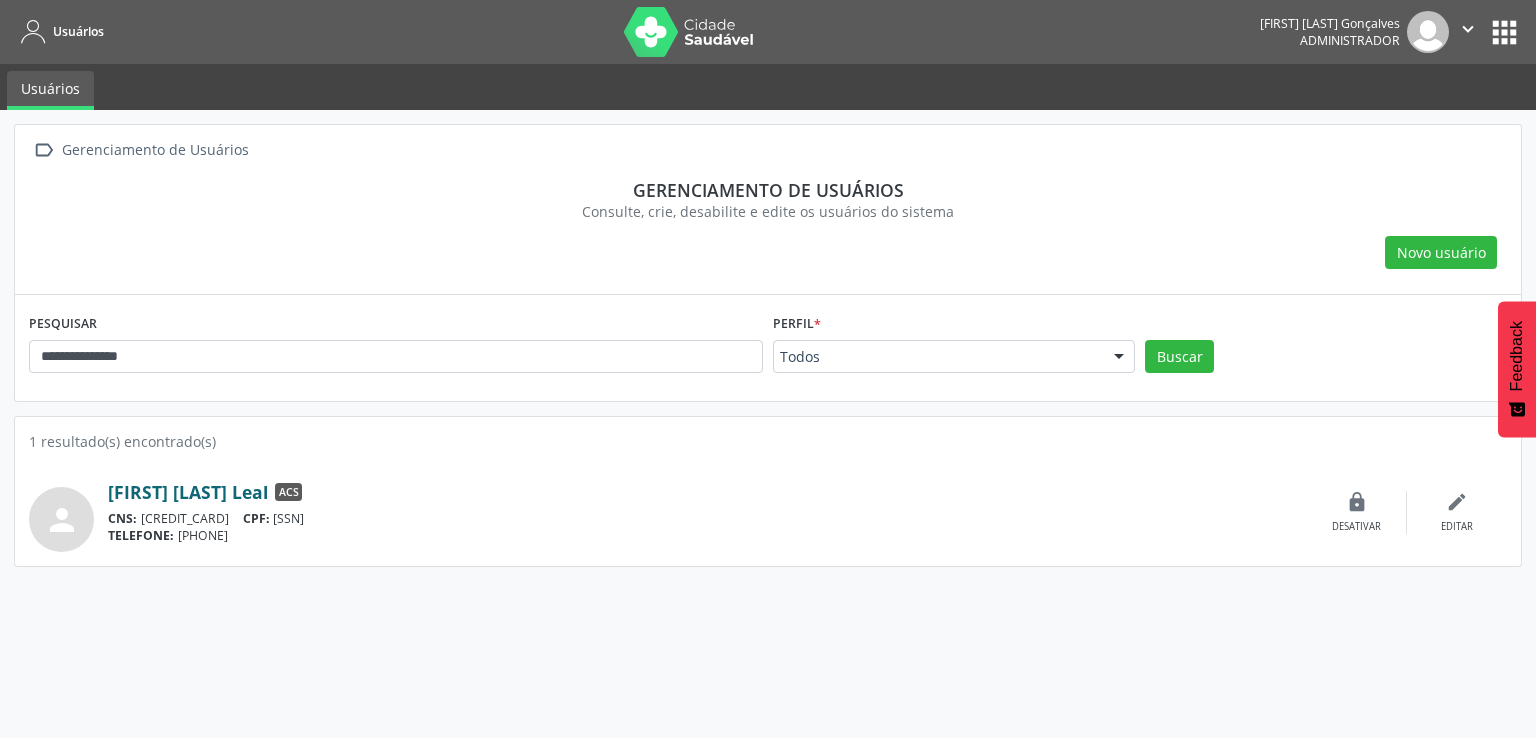 drag, startPoint x: 327, startPoint y: 503, endPoint x: 297, endPoint y: 495, distance: 31.04835 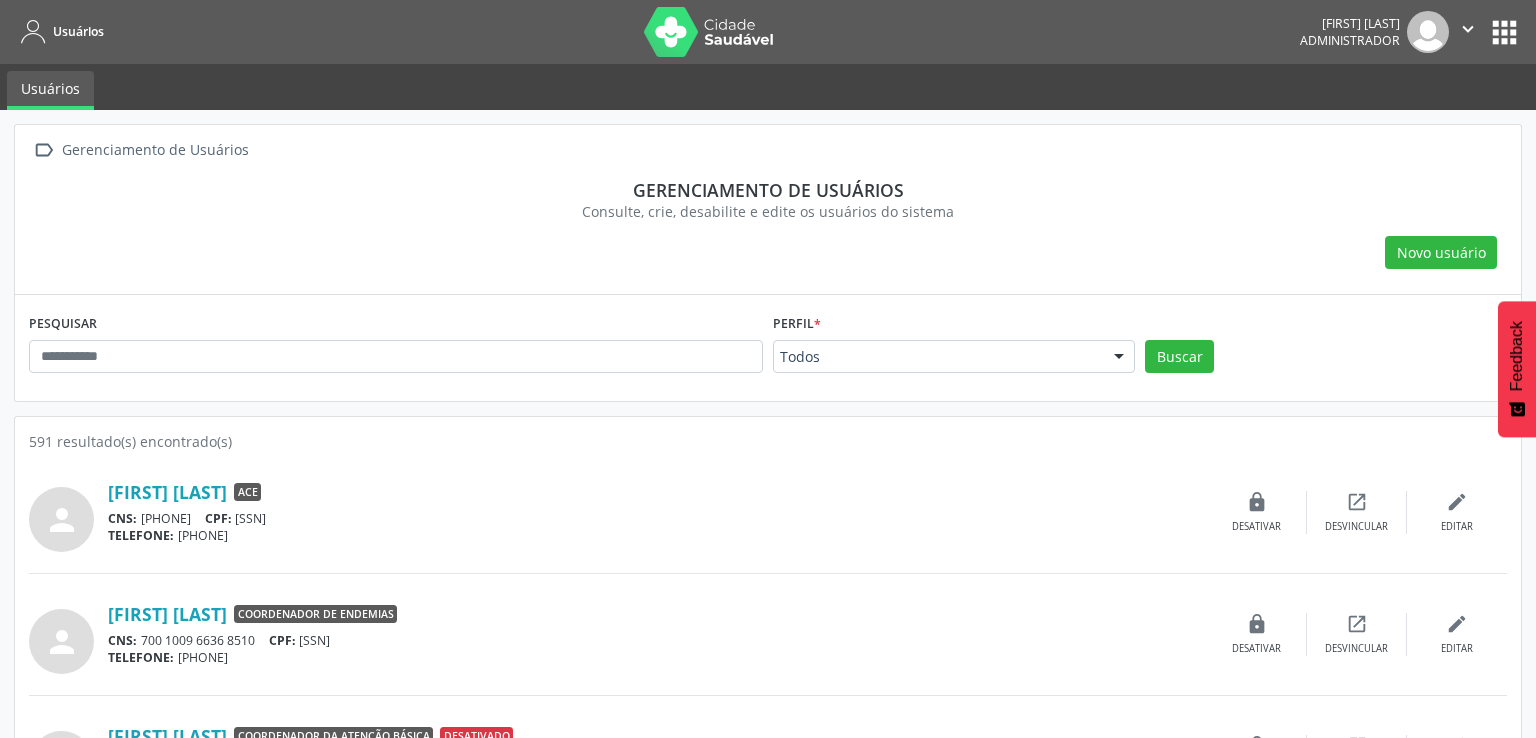 click at bounding box center [396, 357] 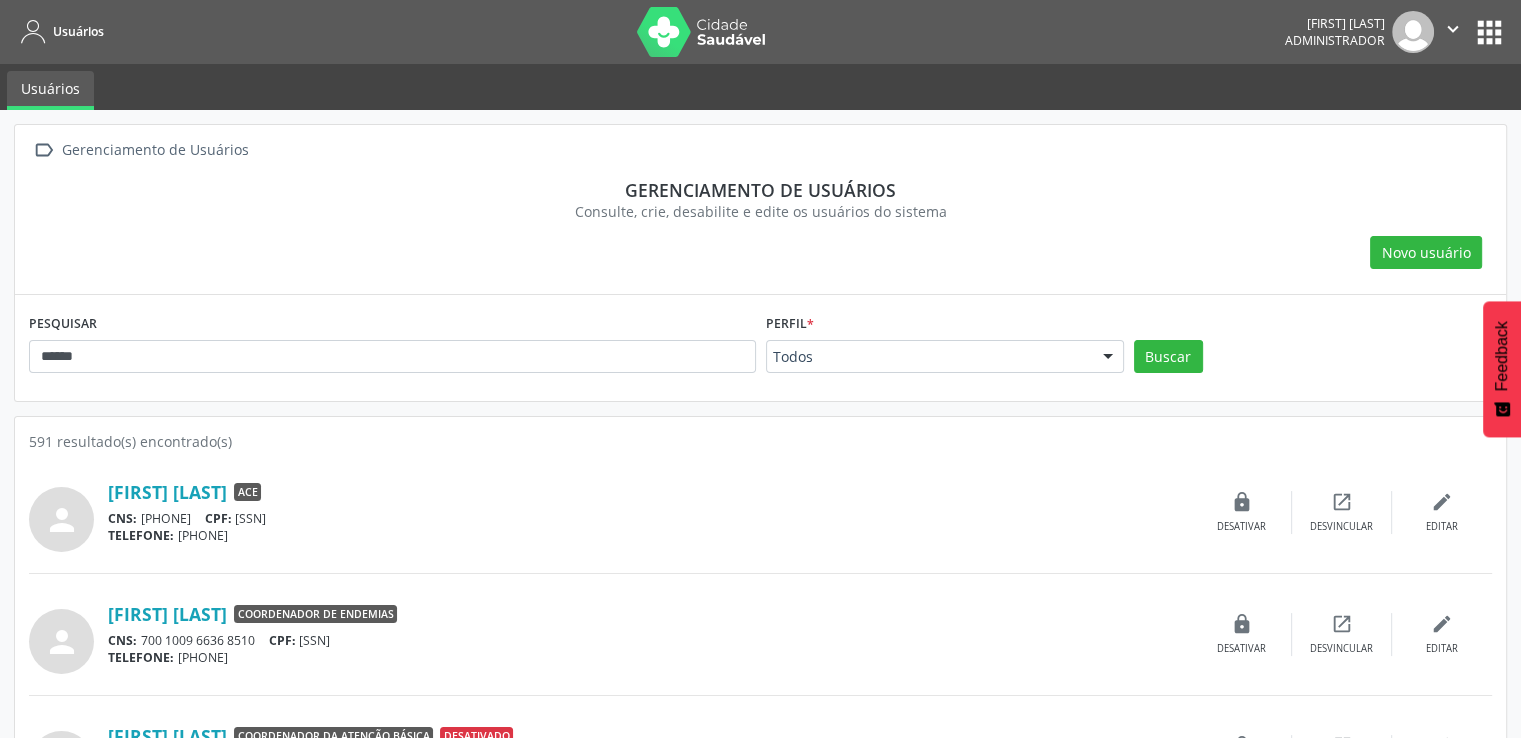 type on "**********" 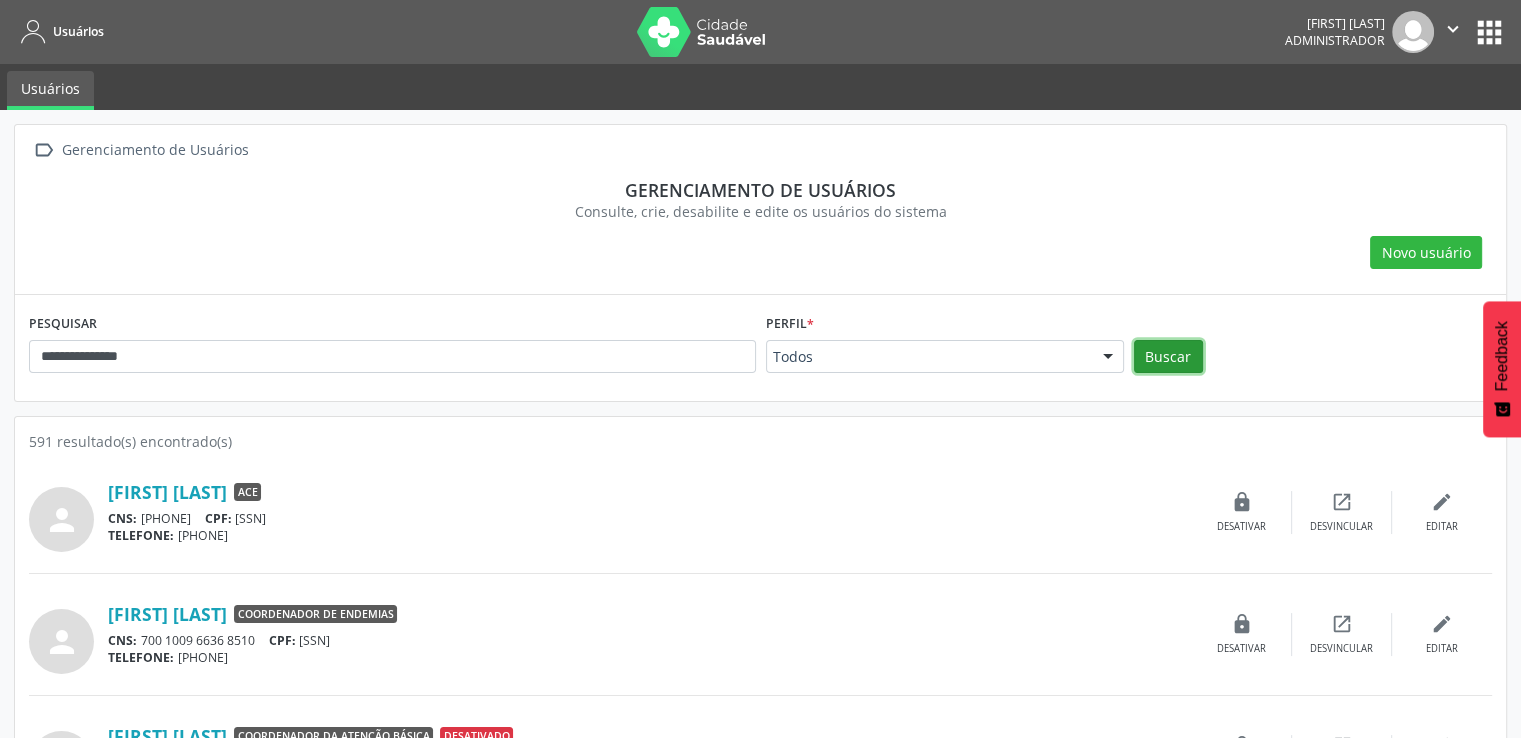 click on "Buscar" at bounding box center [1313, 364] 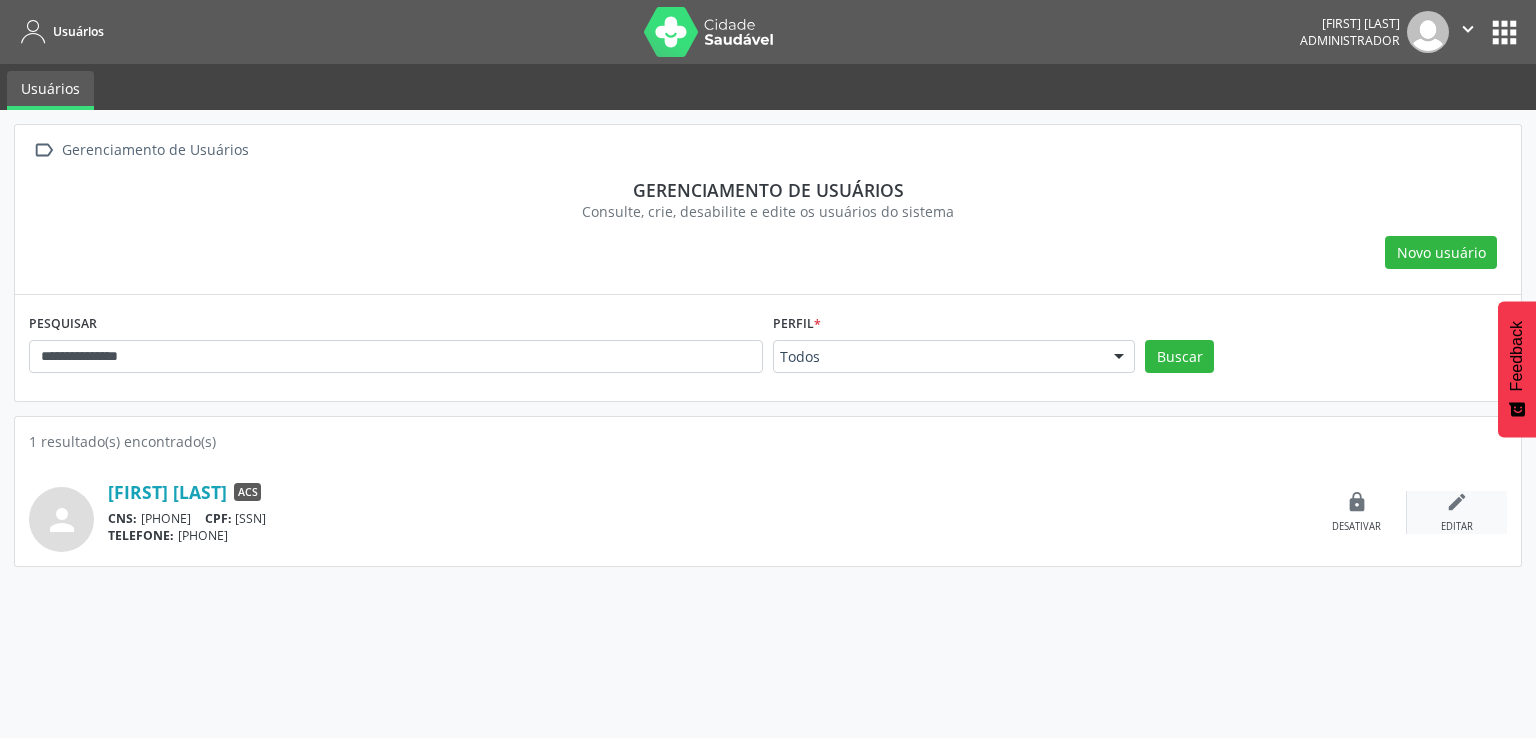 drag, startPoint x: 1454, startPoint y: 535, endPoint x: 1457, endPoint y: 525, distance: 10.440307 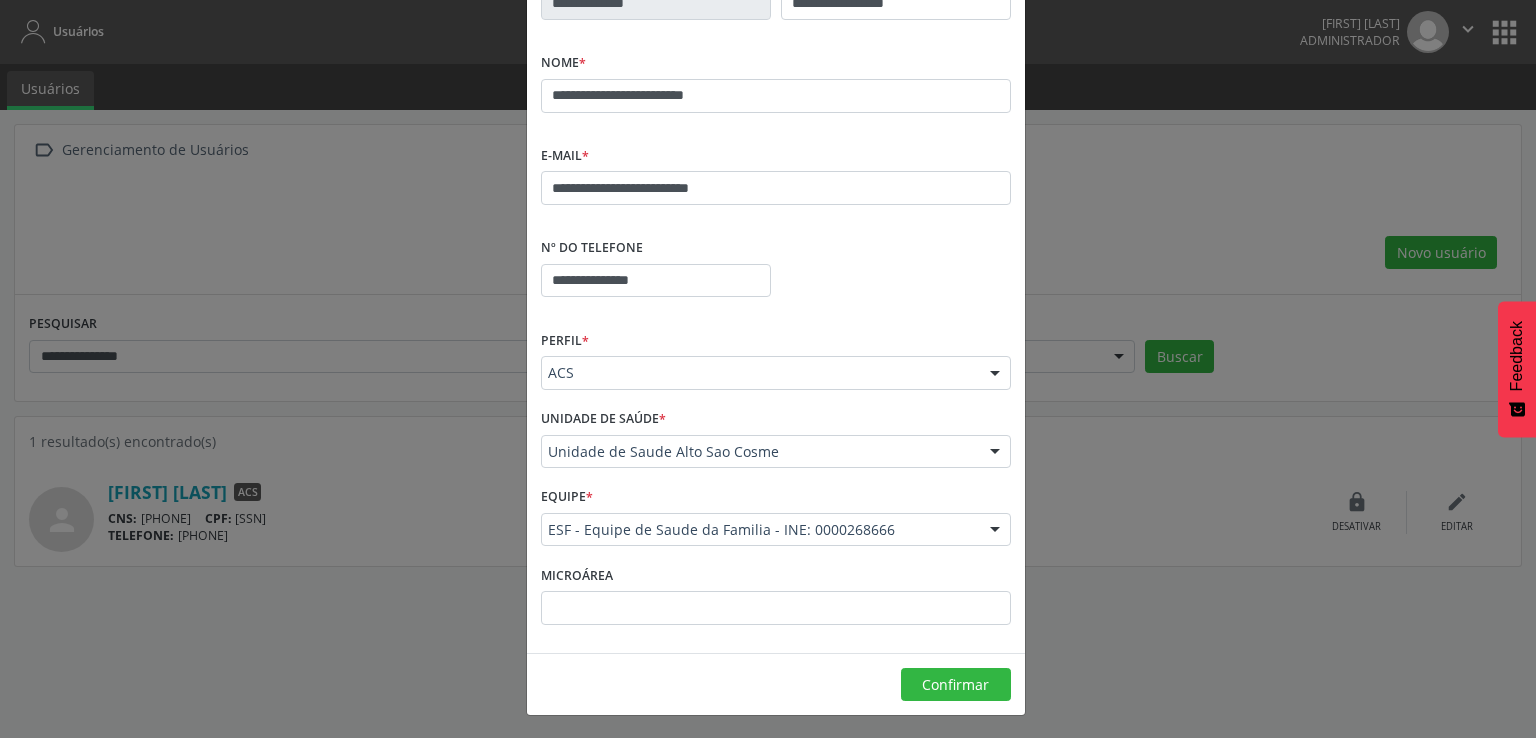 scroll, scrollTop: 140, scrollLeft: 0, axis: vertical 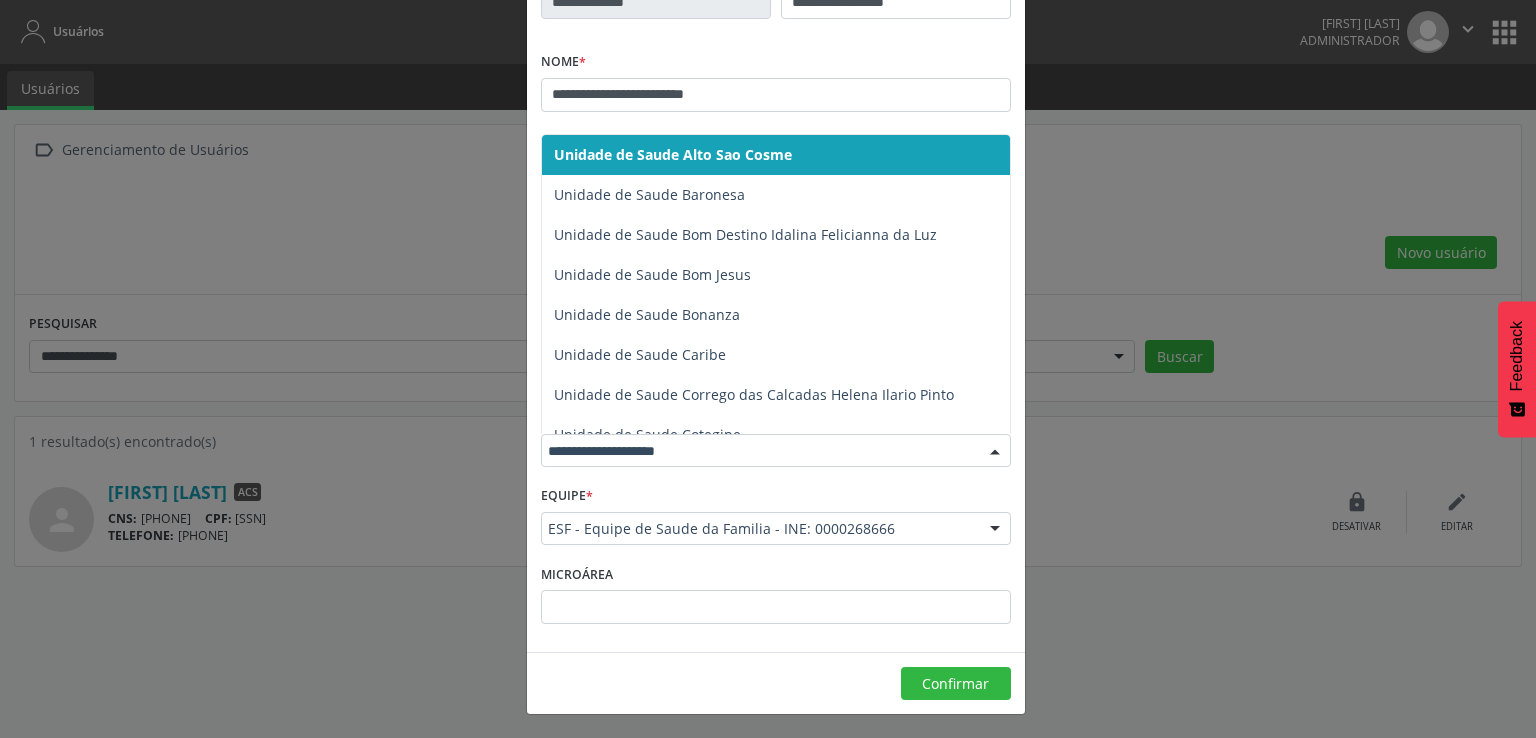 click at bounding box center [776, 451] 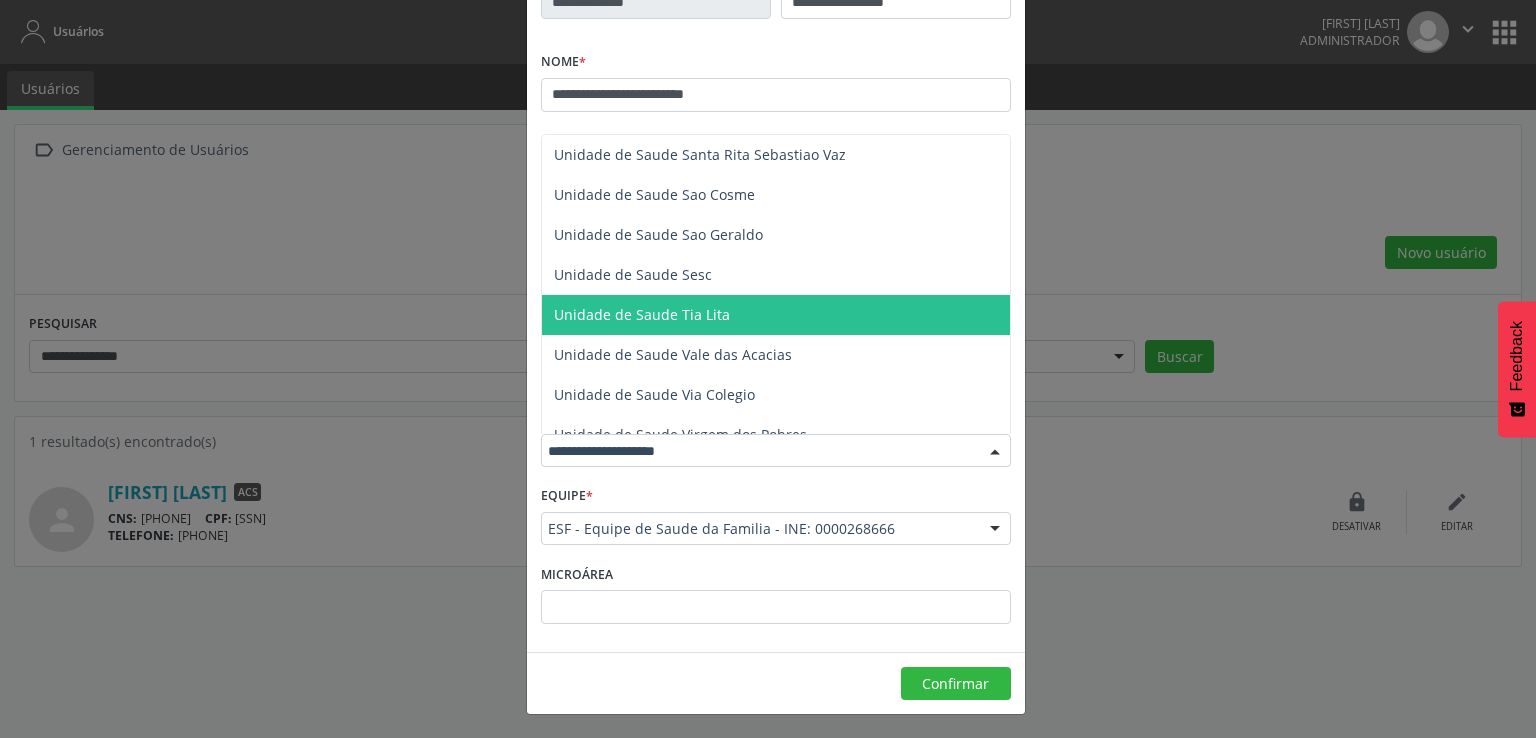 scroll, scrollTop: 820, scrollLeft: 0, axis: vertical 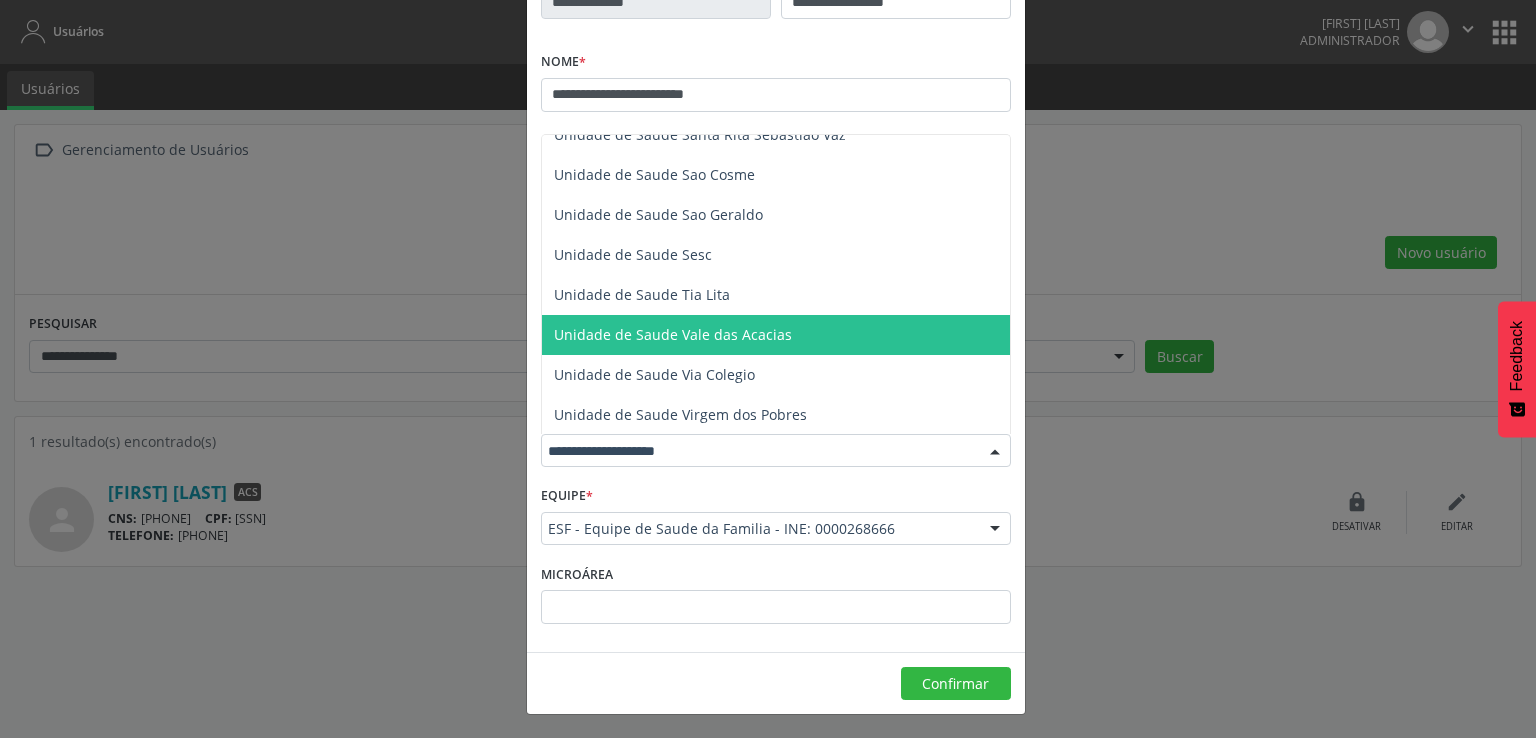 click on "Unidade de Saude Vale das Acacias" at bounding box center (673, 334) 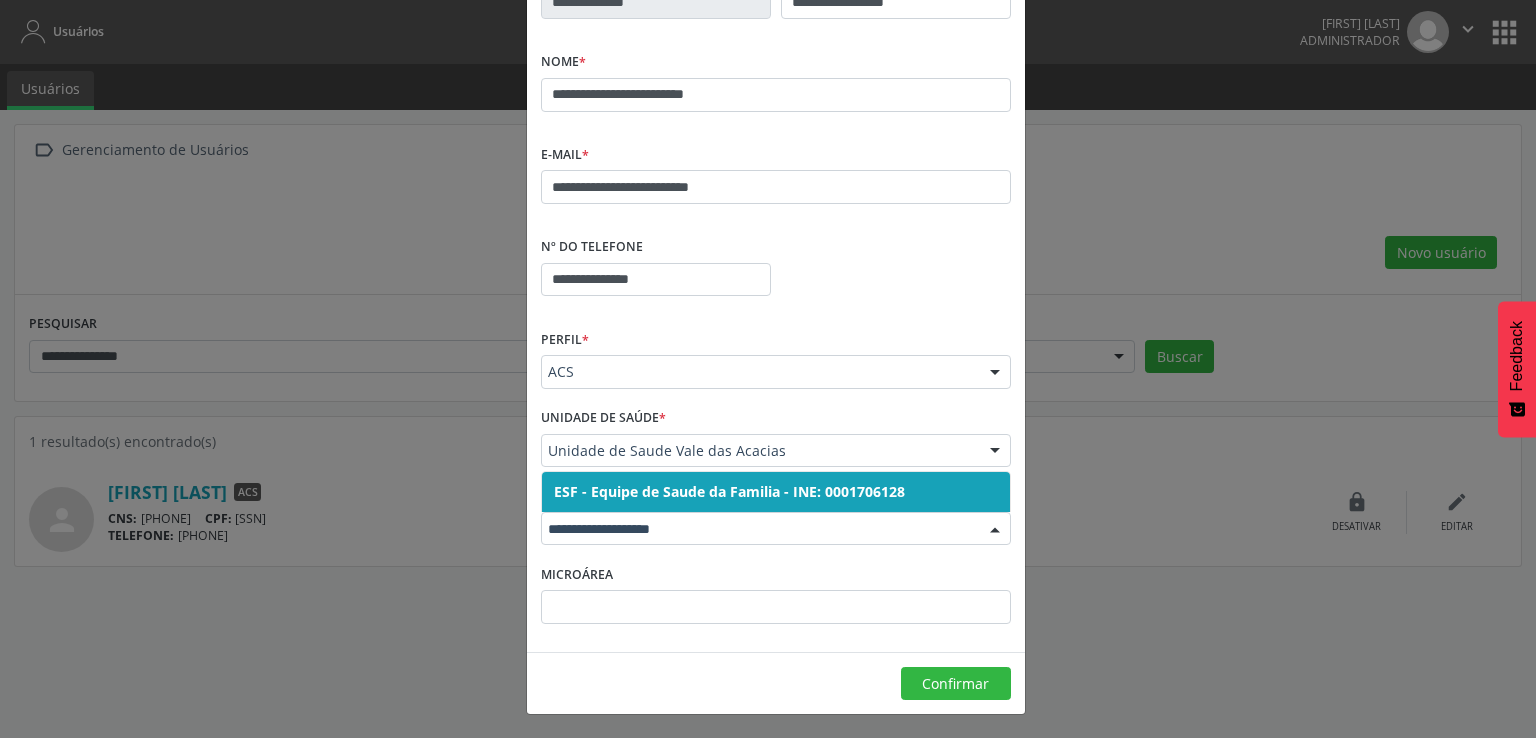 click at bounding box center (776, 529) 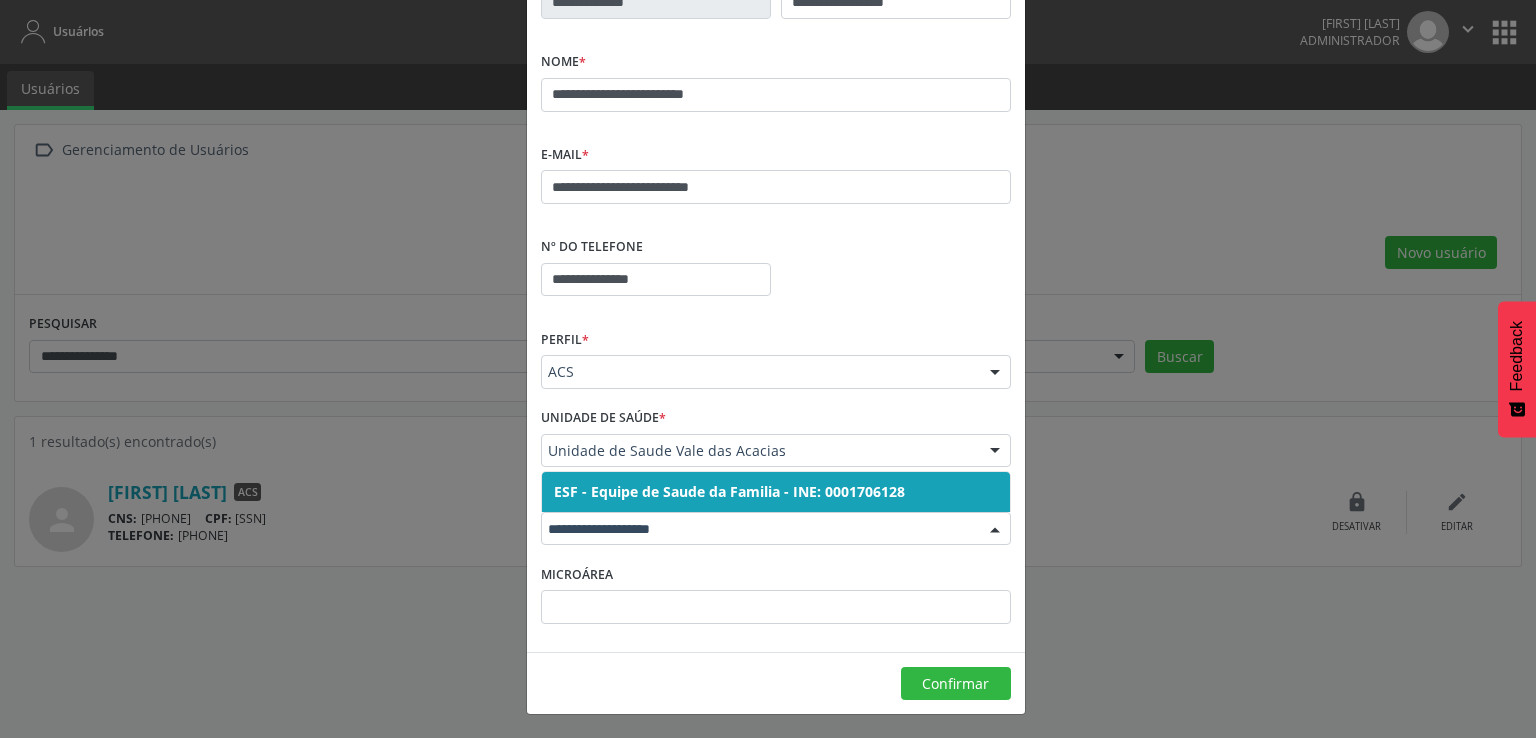 click on "ESF - Equipe de Saude da Familia - INE: [NUMBER]" at bounding box center (725, 491) 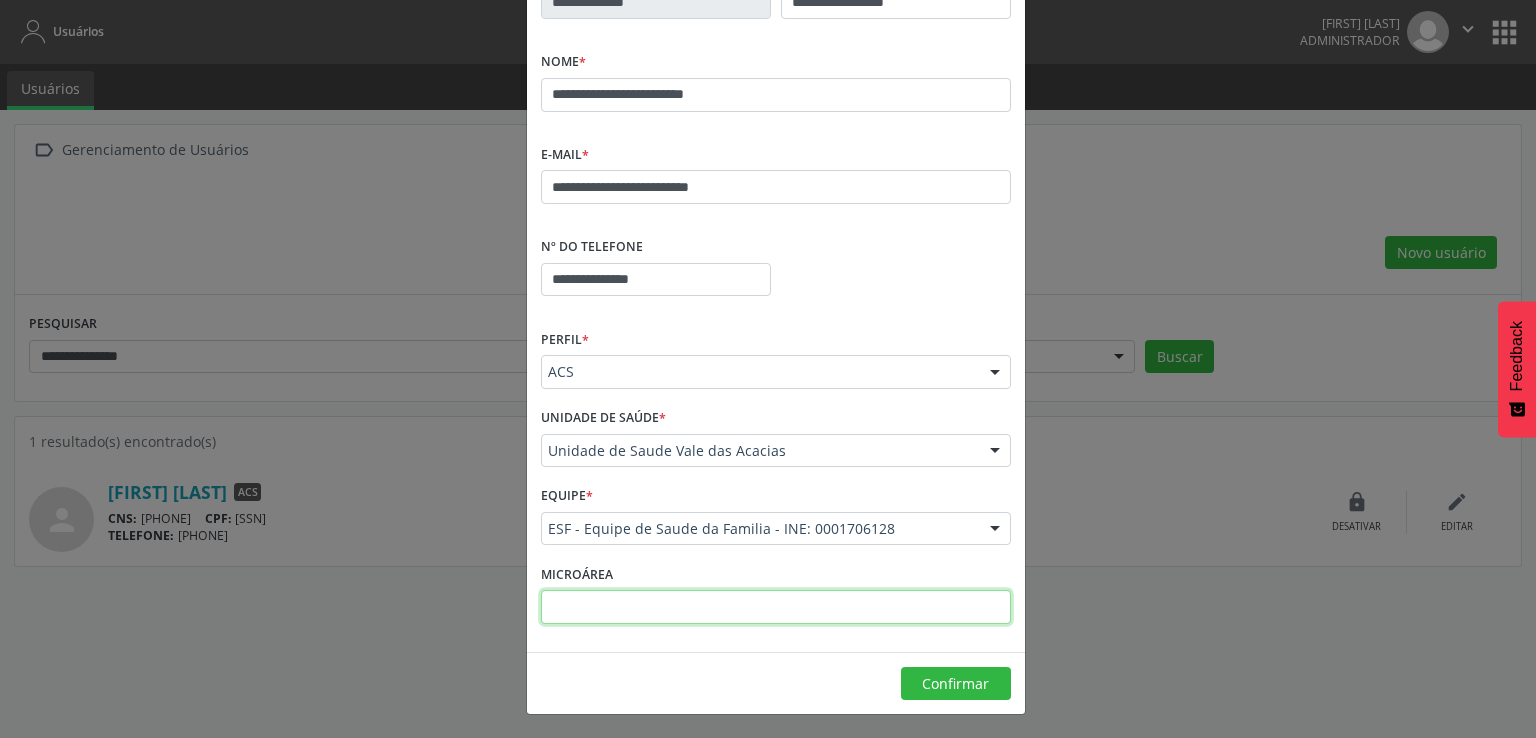 click at bounding box center (776, 607) 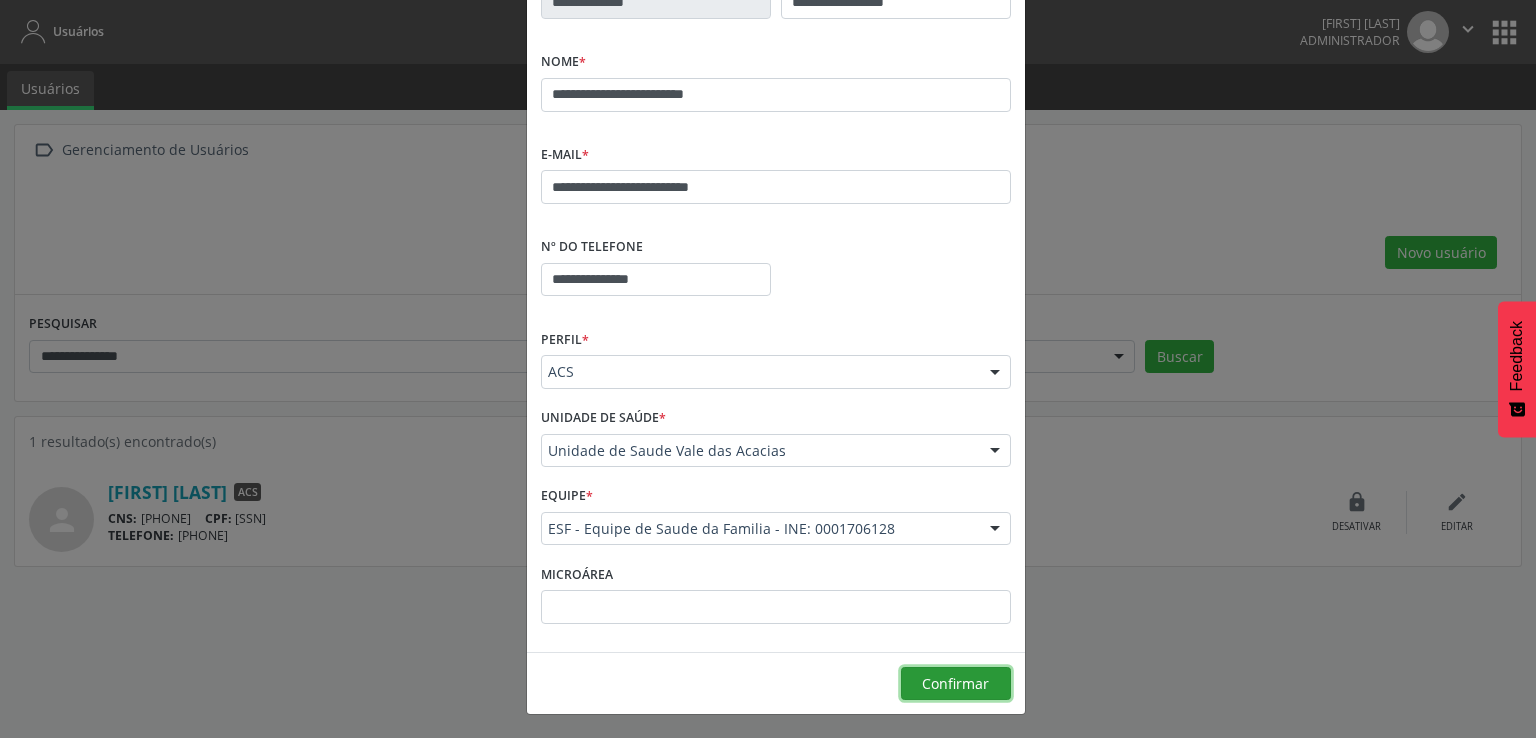 click on "Confirmar" at bounding box center [955, 683] 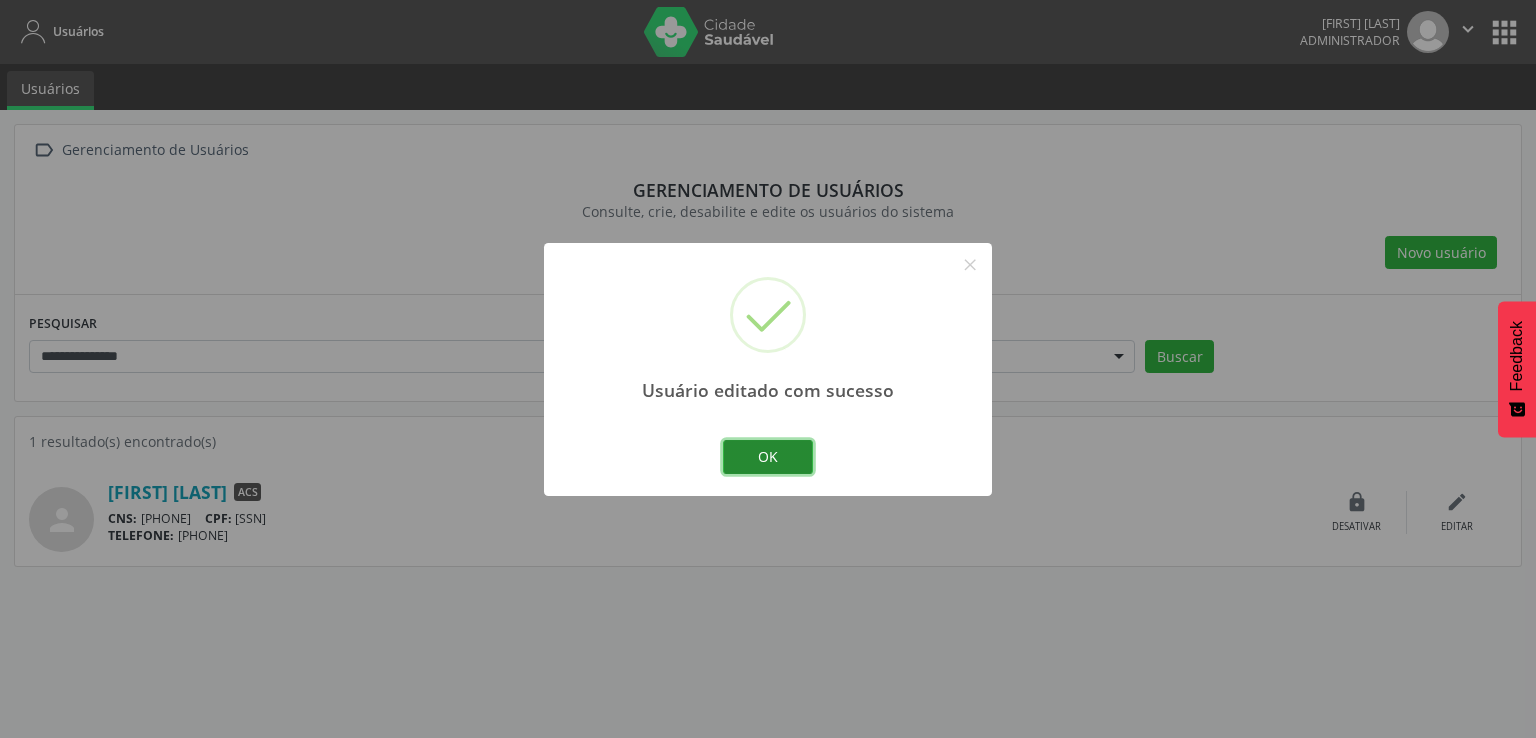 click on "OK" at bounding box center (768, 457) 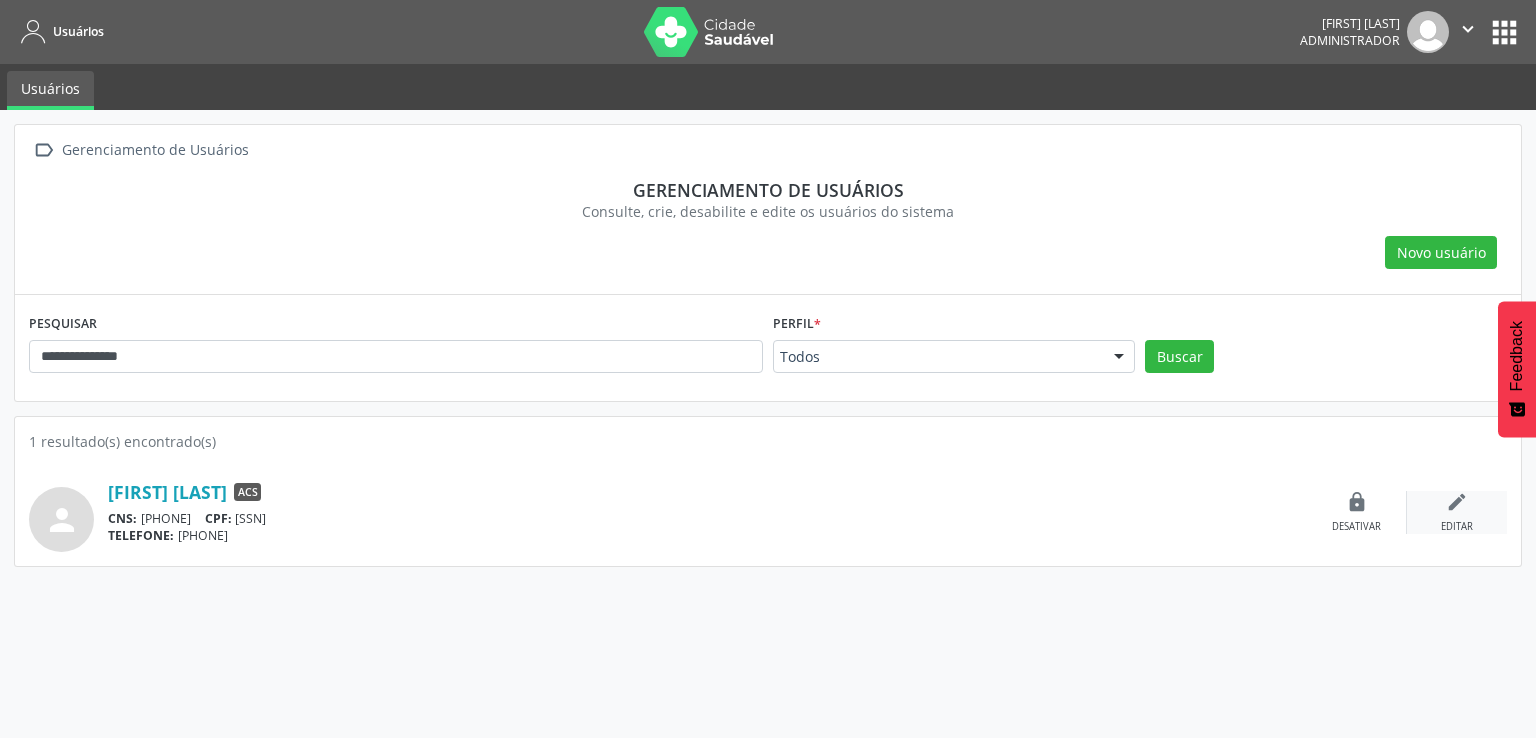click on "edit
Editar" at bounding box center [1457, 512] 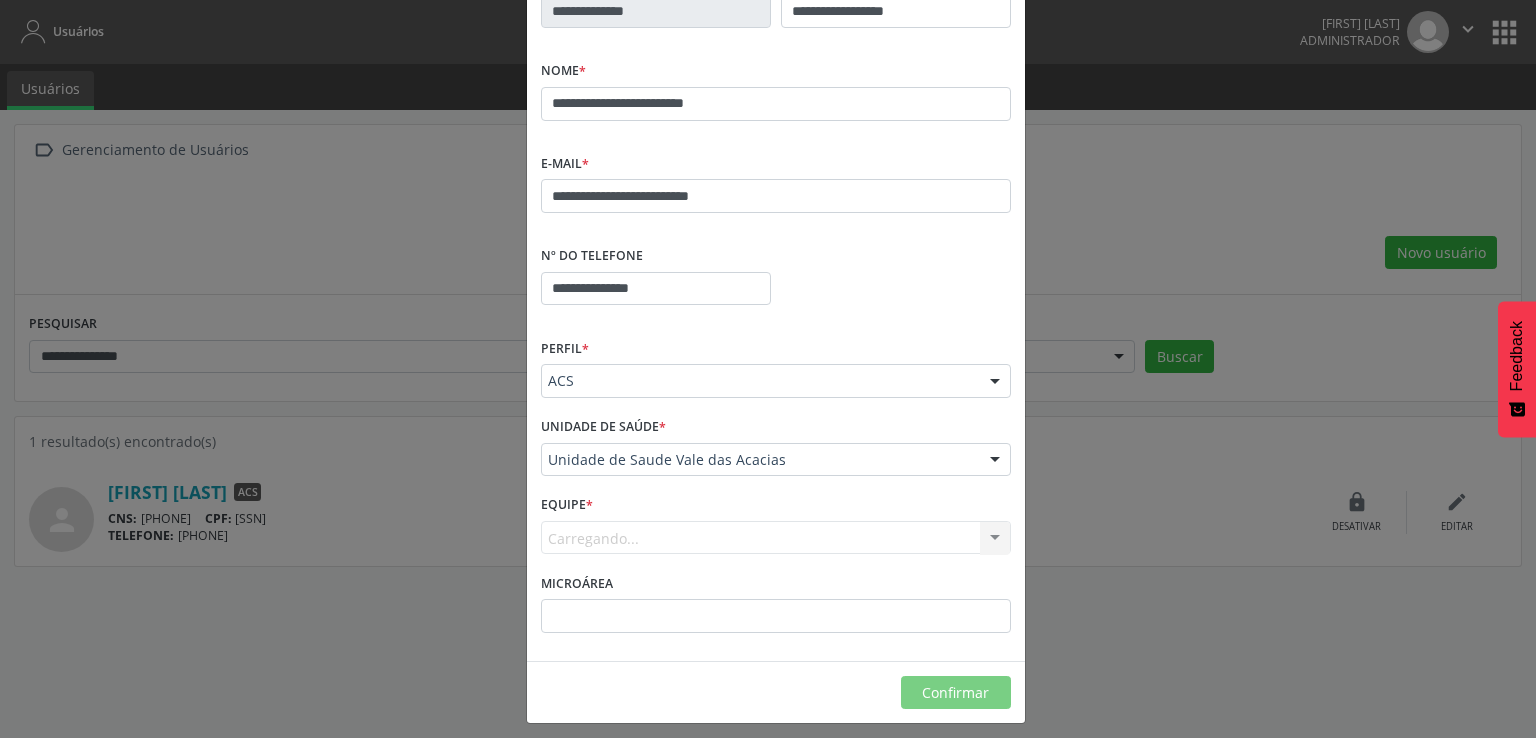 scroll, scrollTop: 140, scrollLeft: 0, axis: vertical 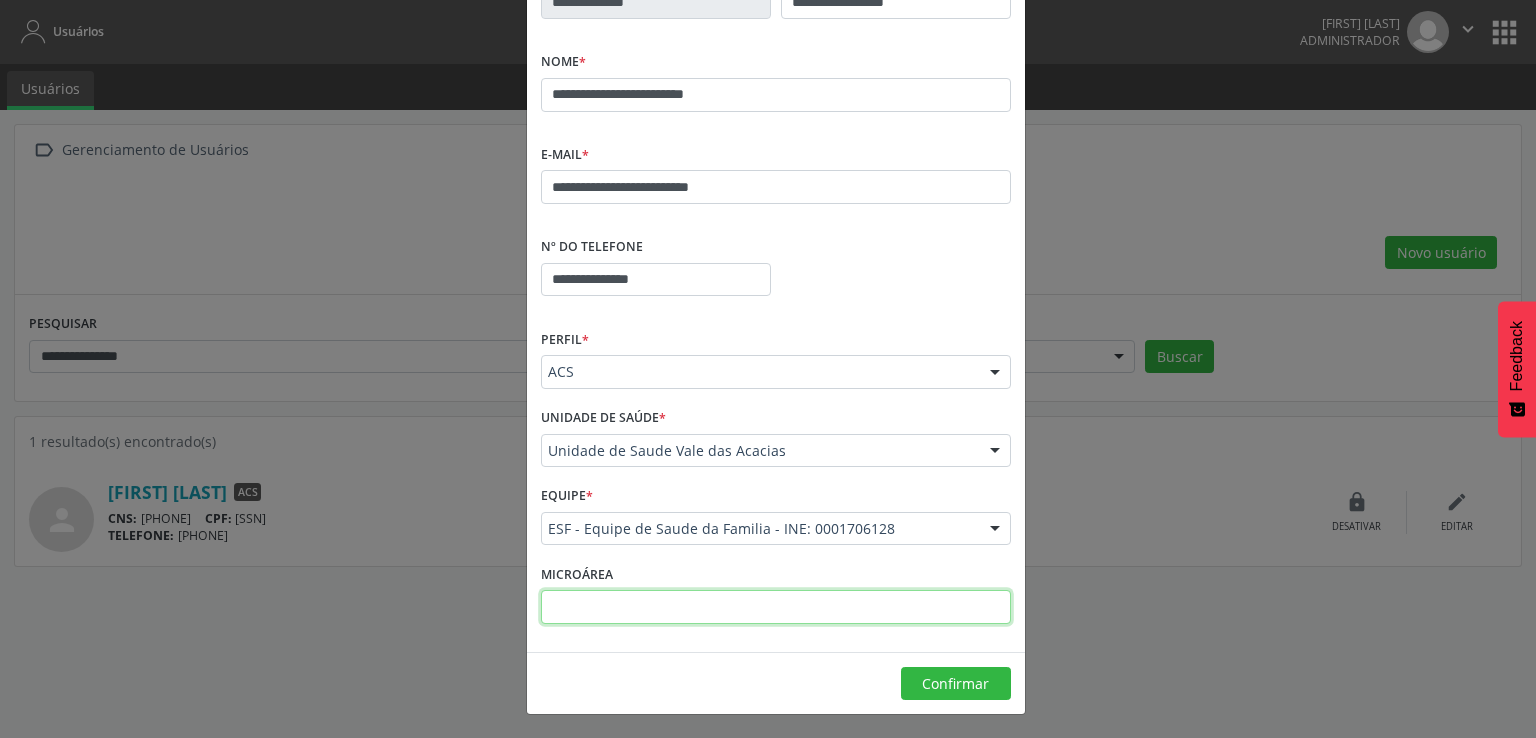 click at bounding box center [776, 607] 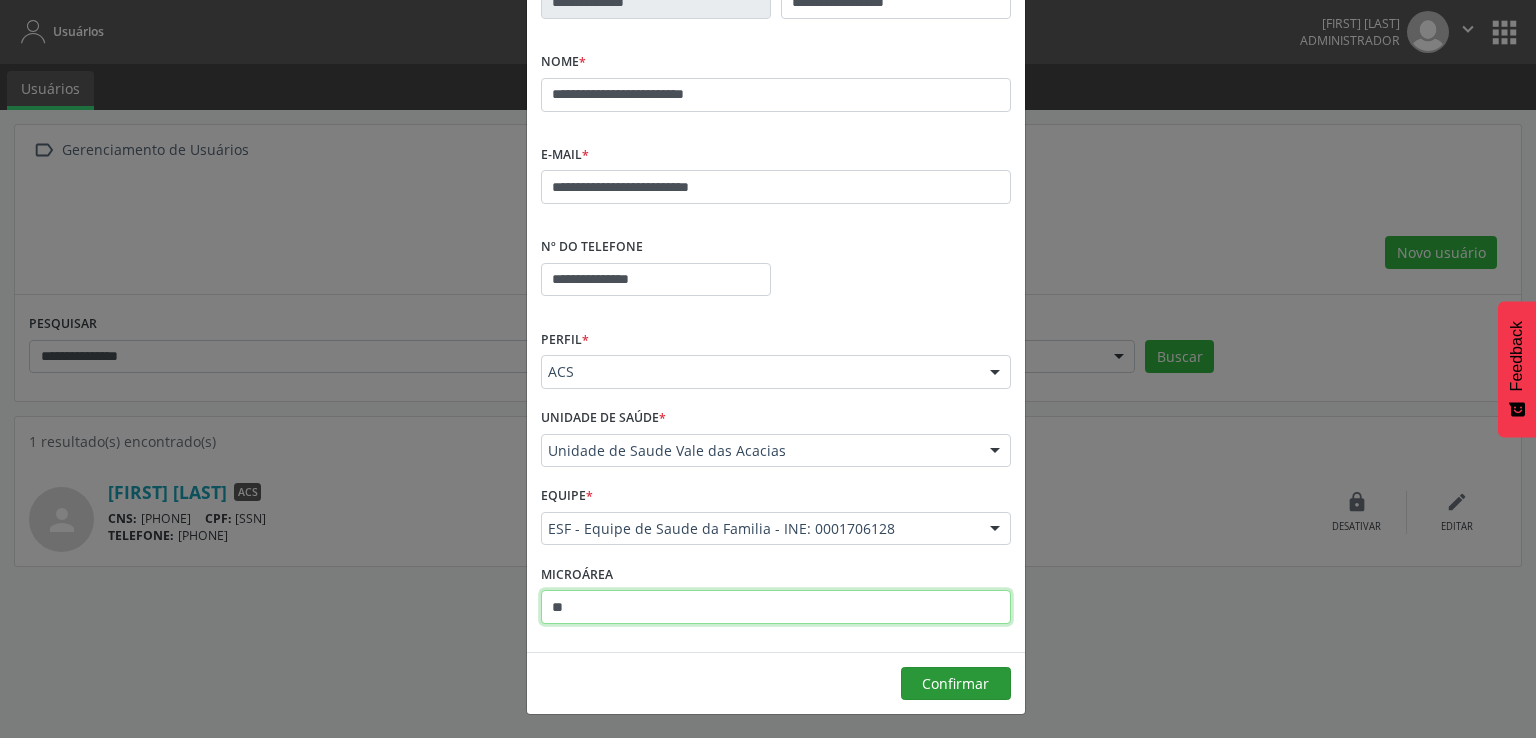 type on "**" 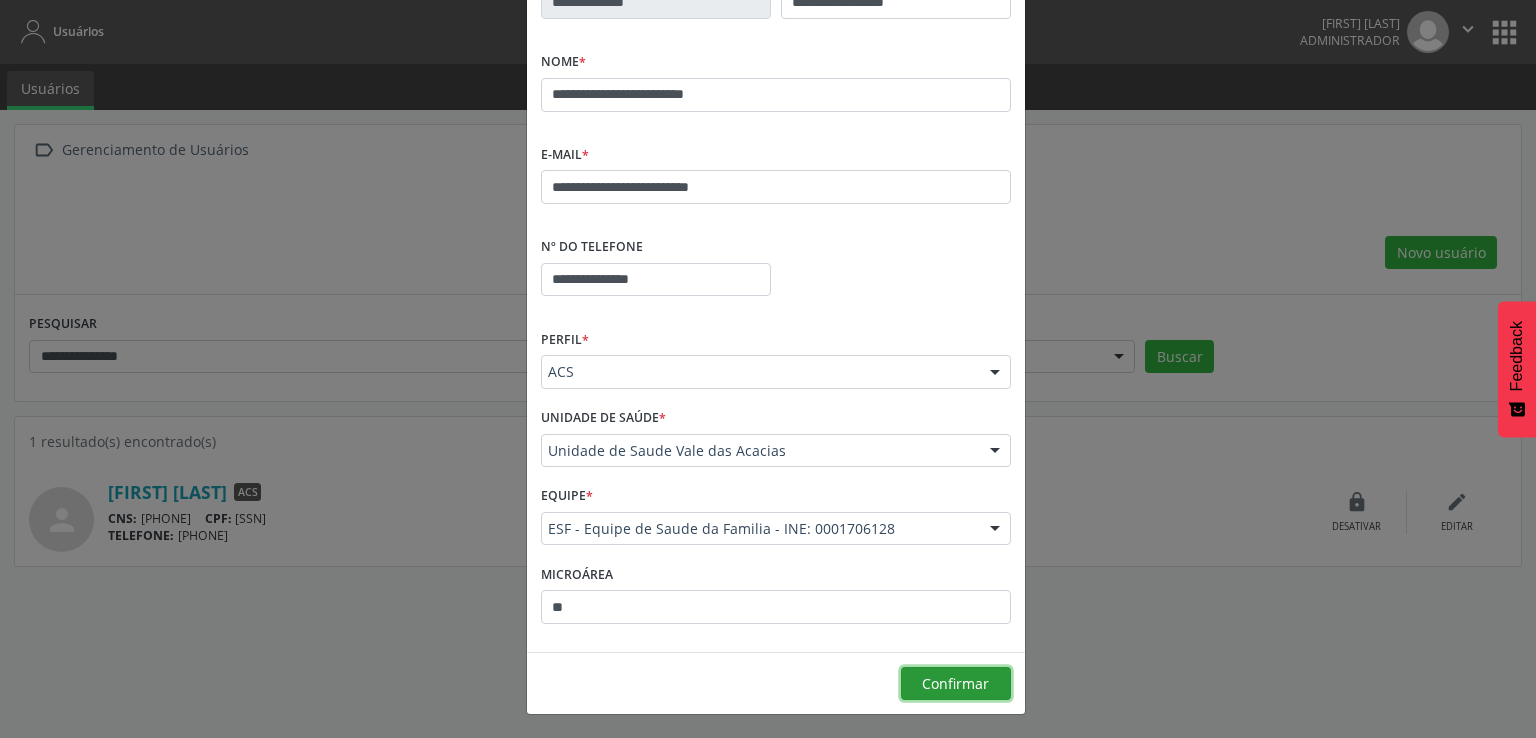 click on "Confirmar" at bounding box center [956, 684] 